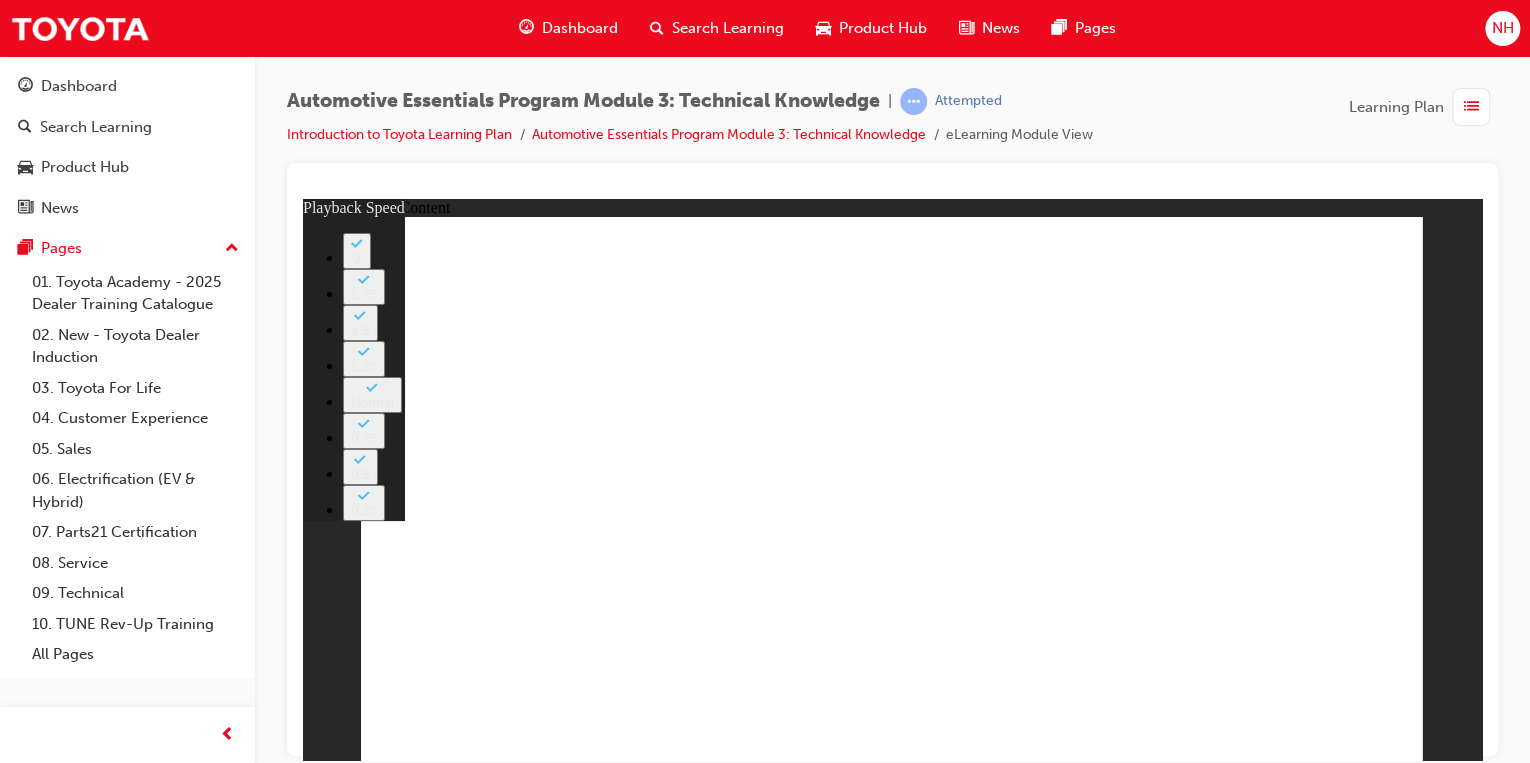 scroll, scrollTop: 0, scrollLeft: 0, axis: both 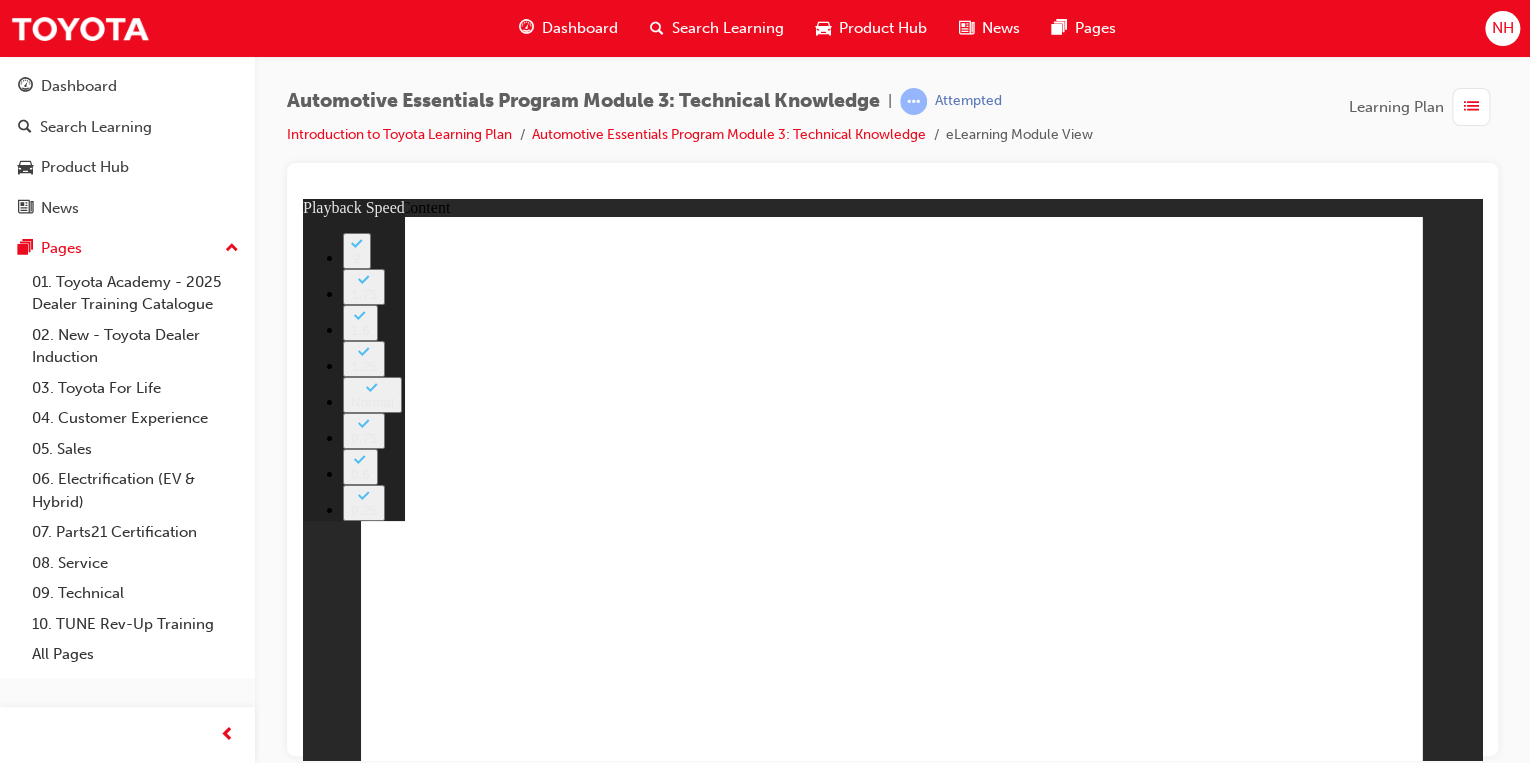 click 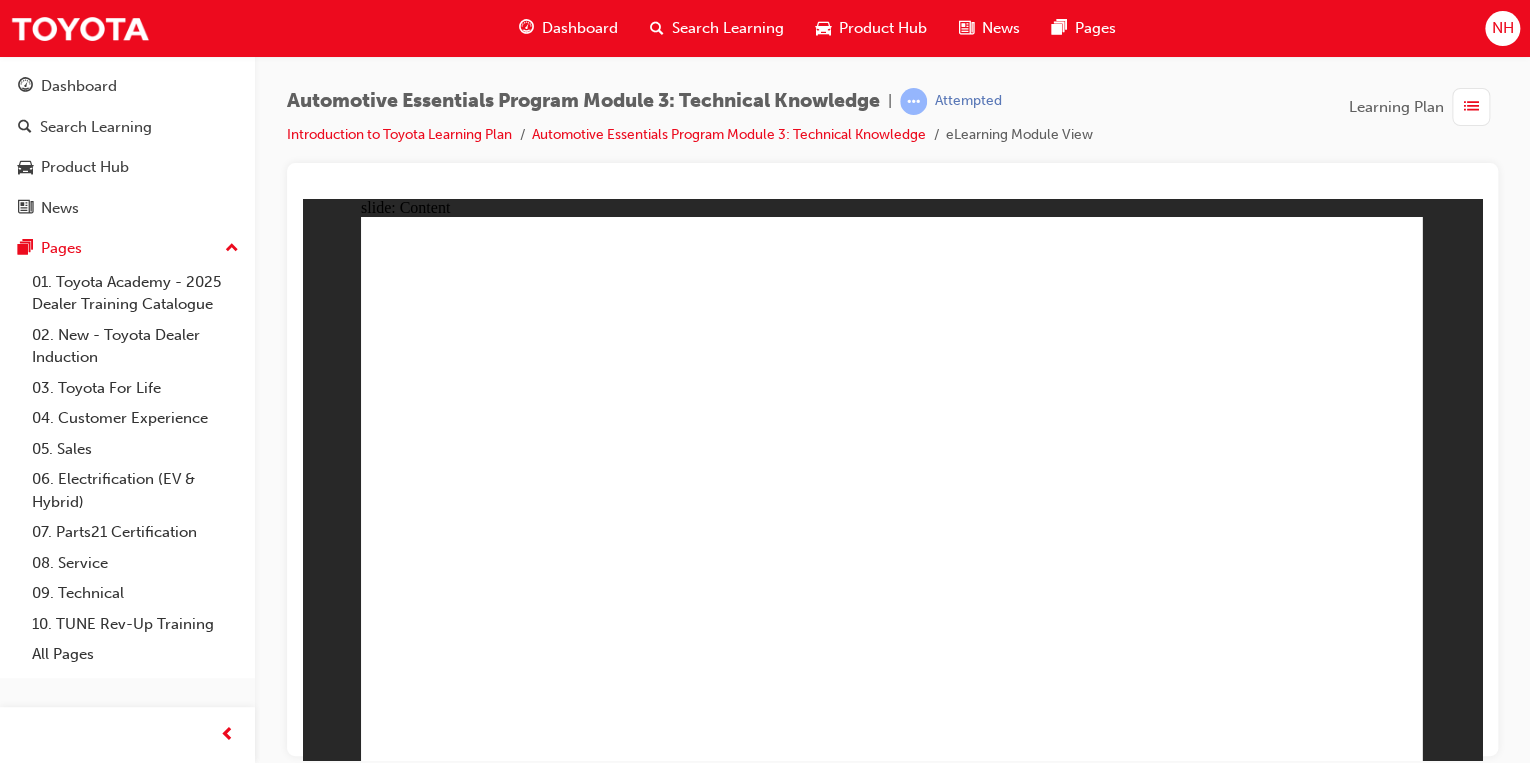 click 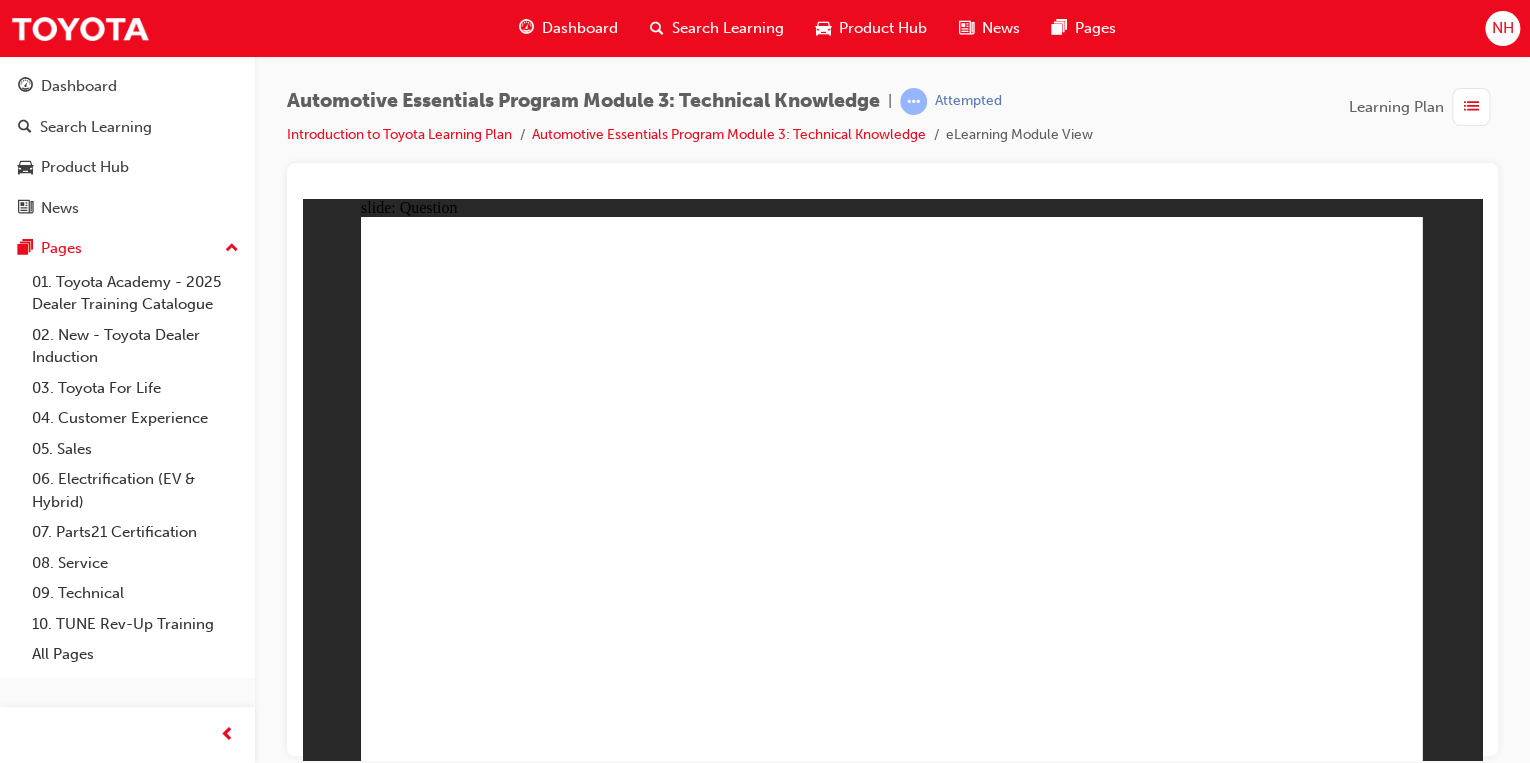 click 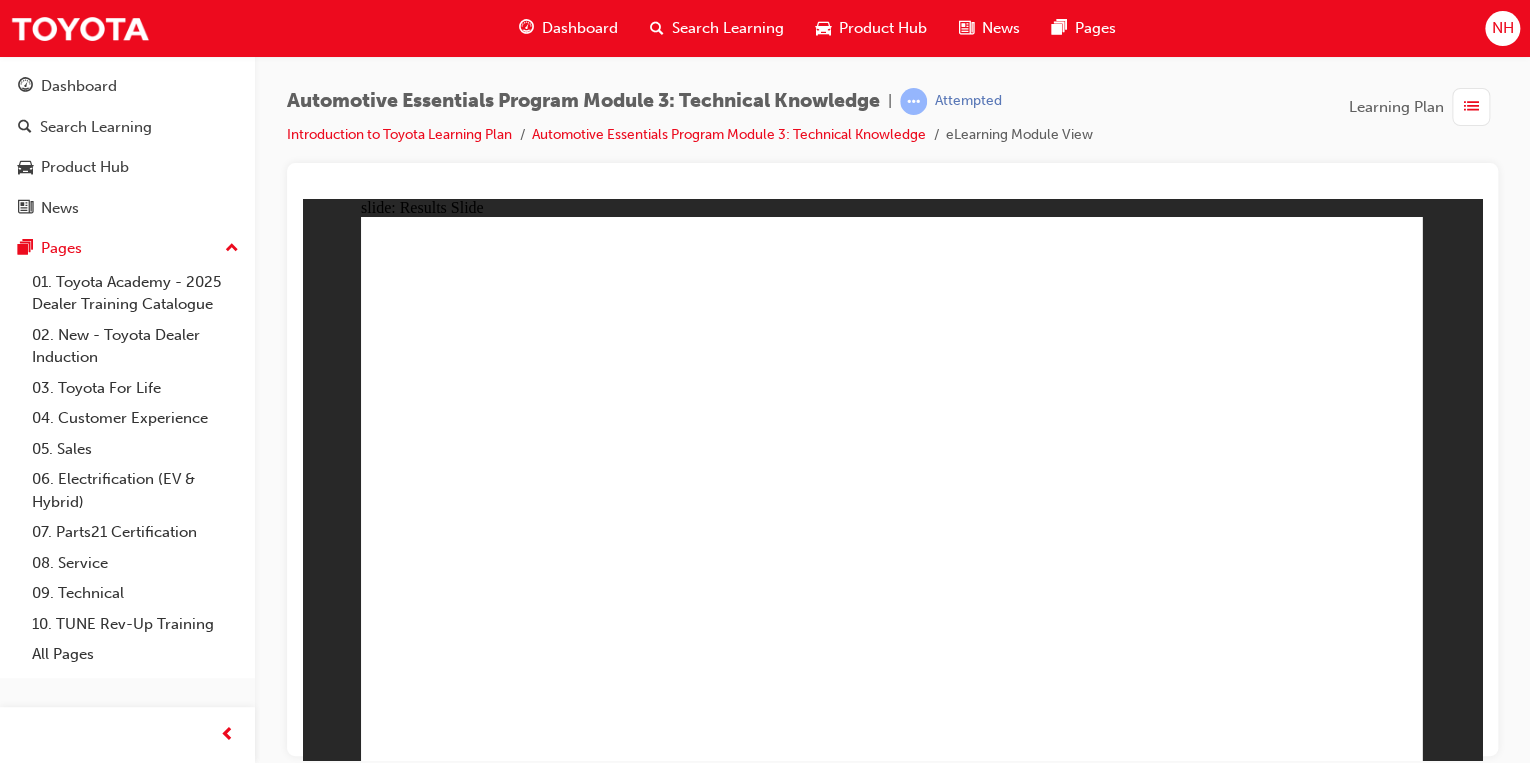 click 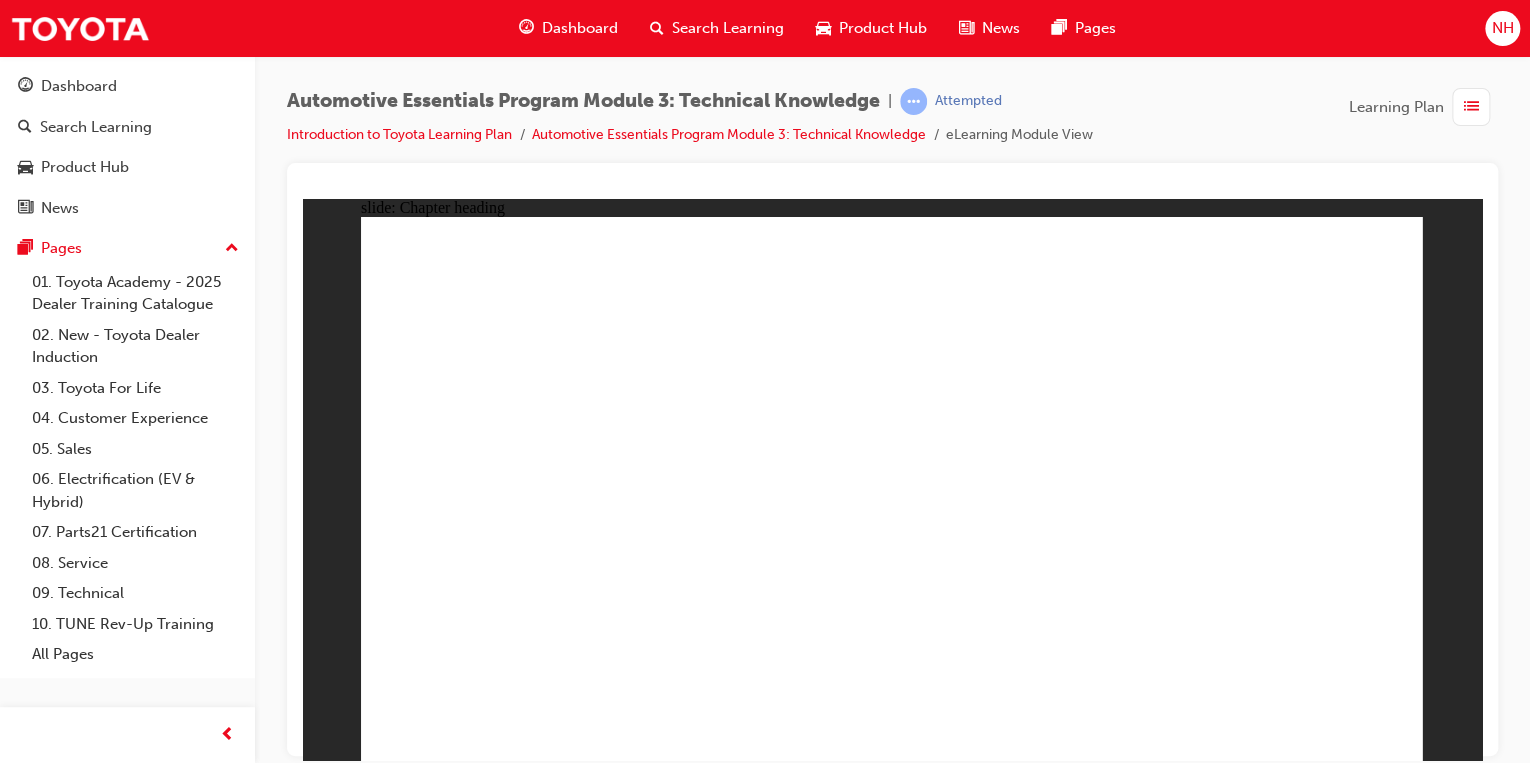 click 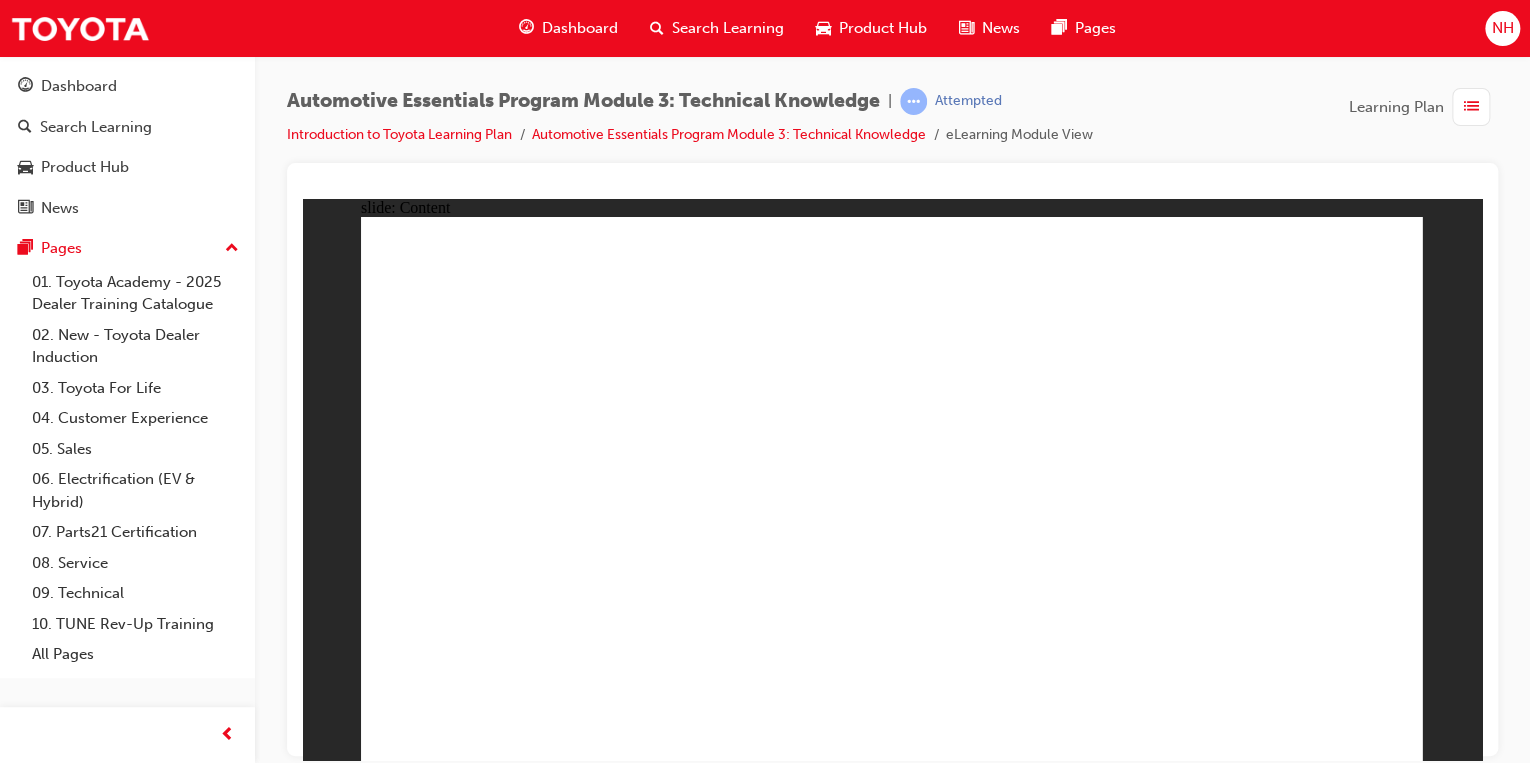 click 